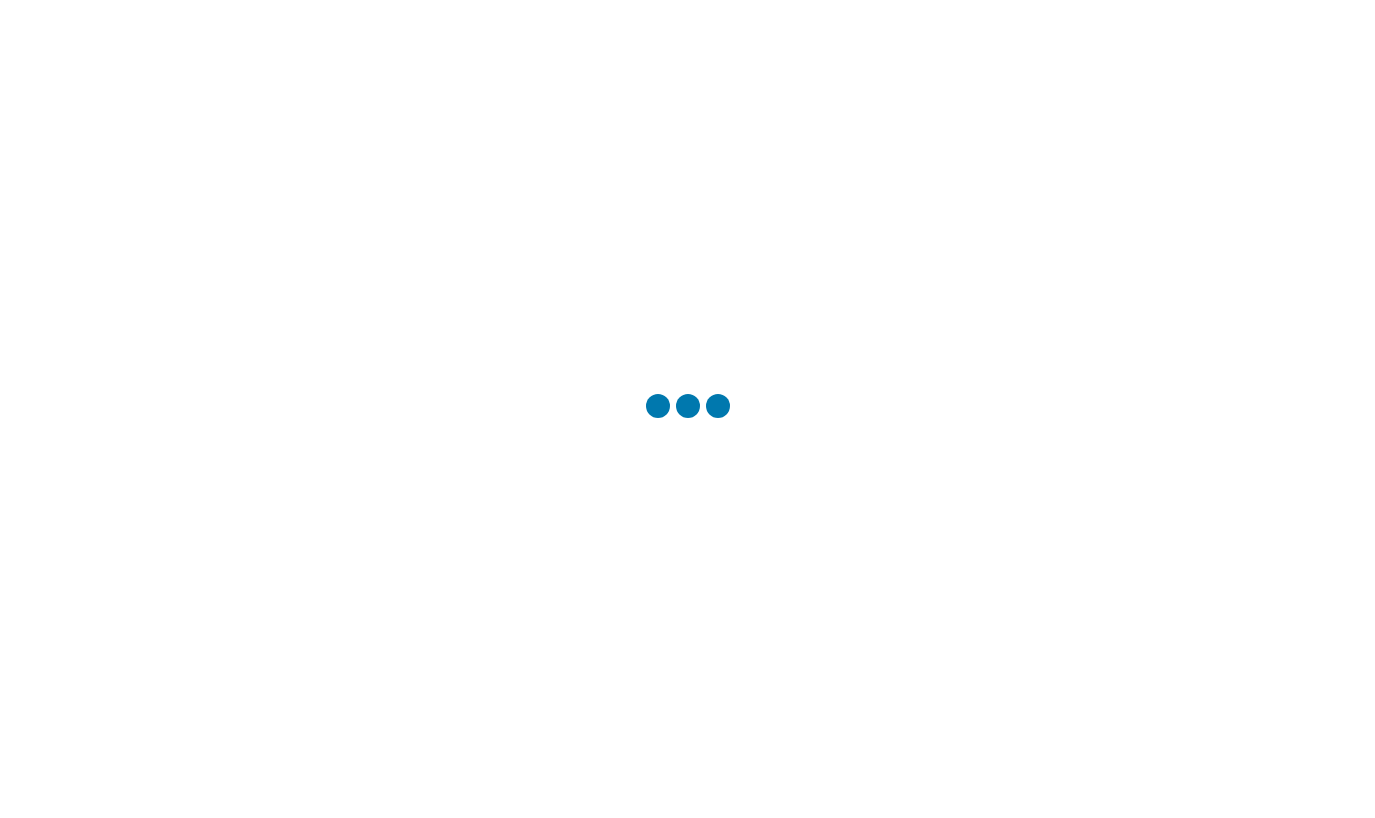 scroll, scrollTop: 0, scrollLeft: 0, axis: both 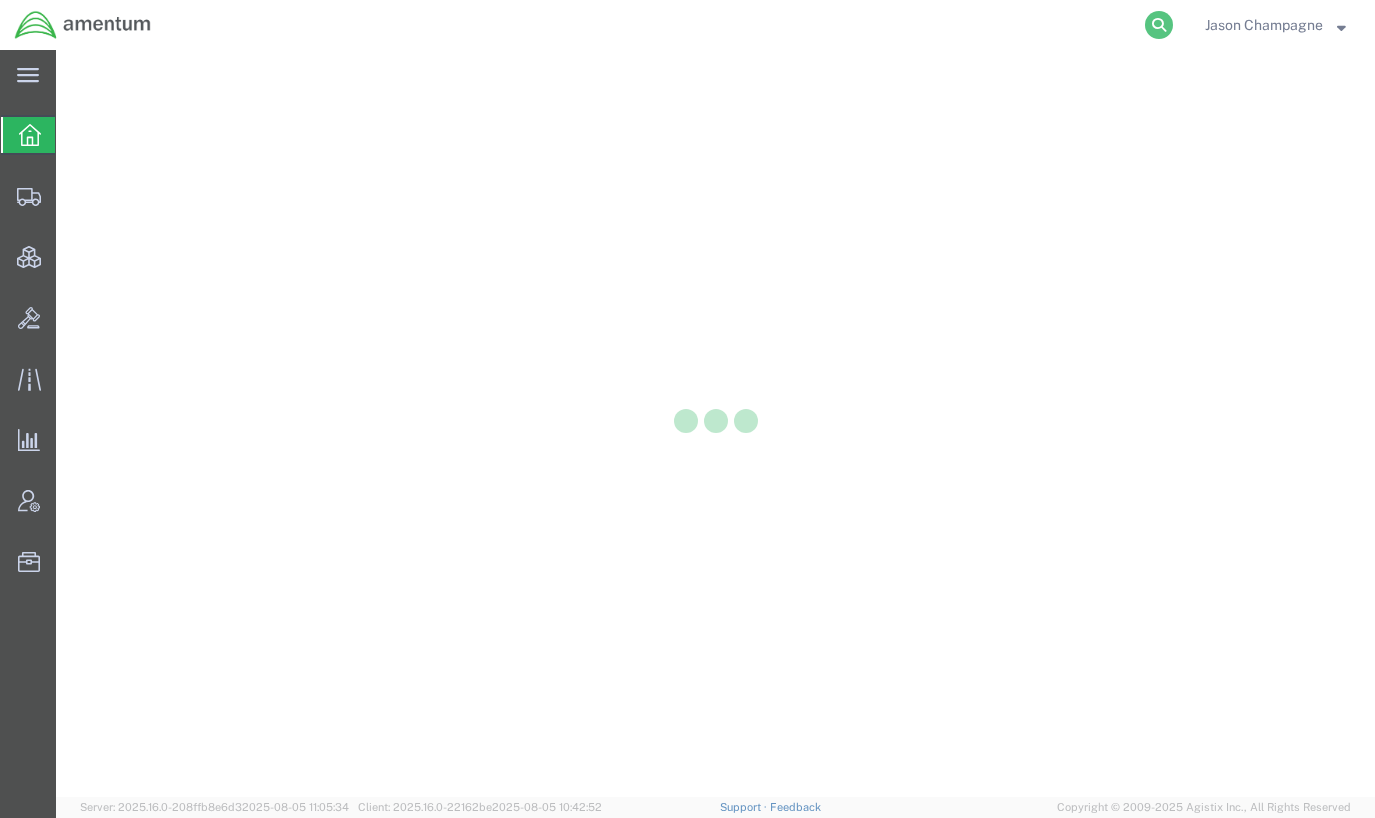 click 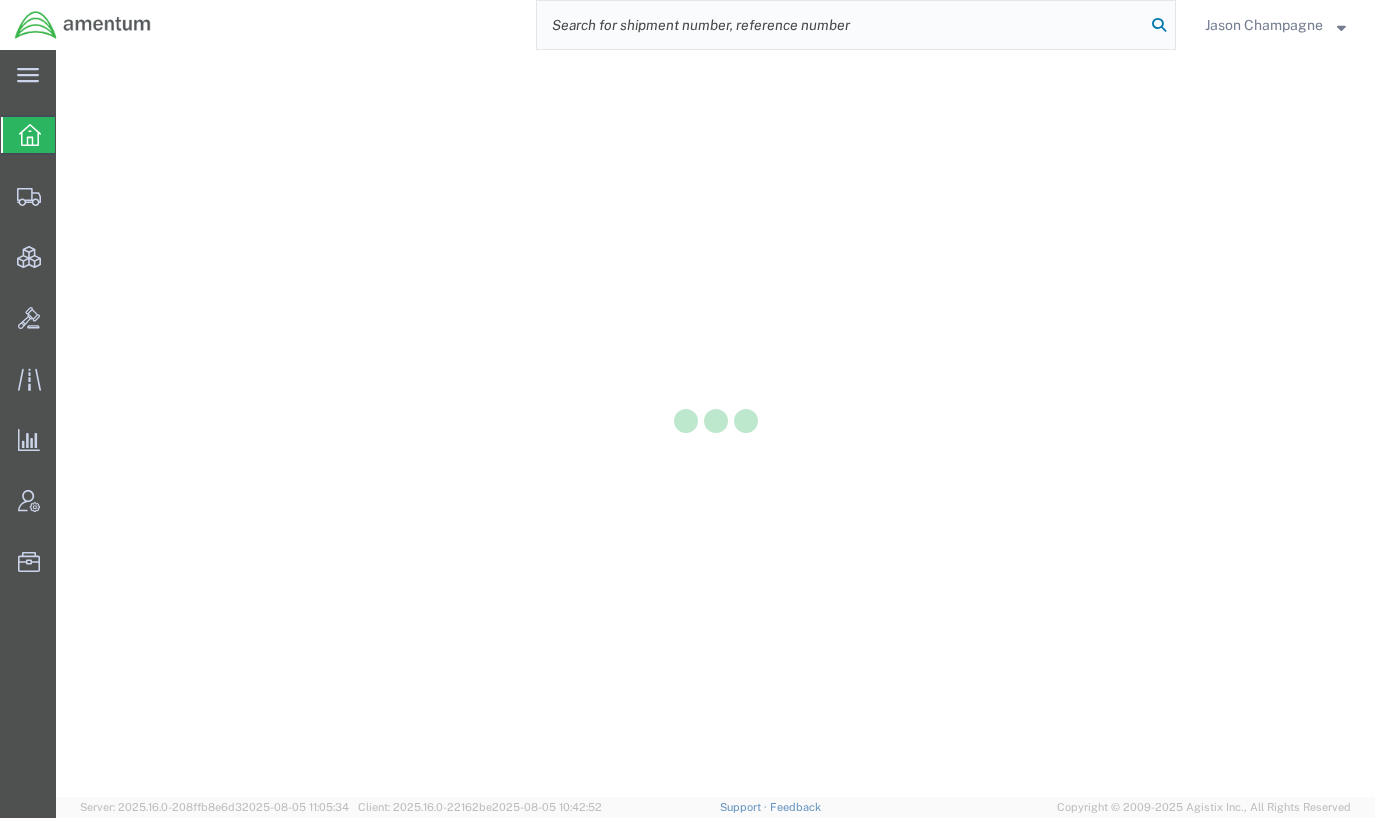 paste on "56271023" 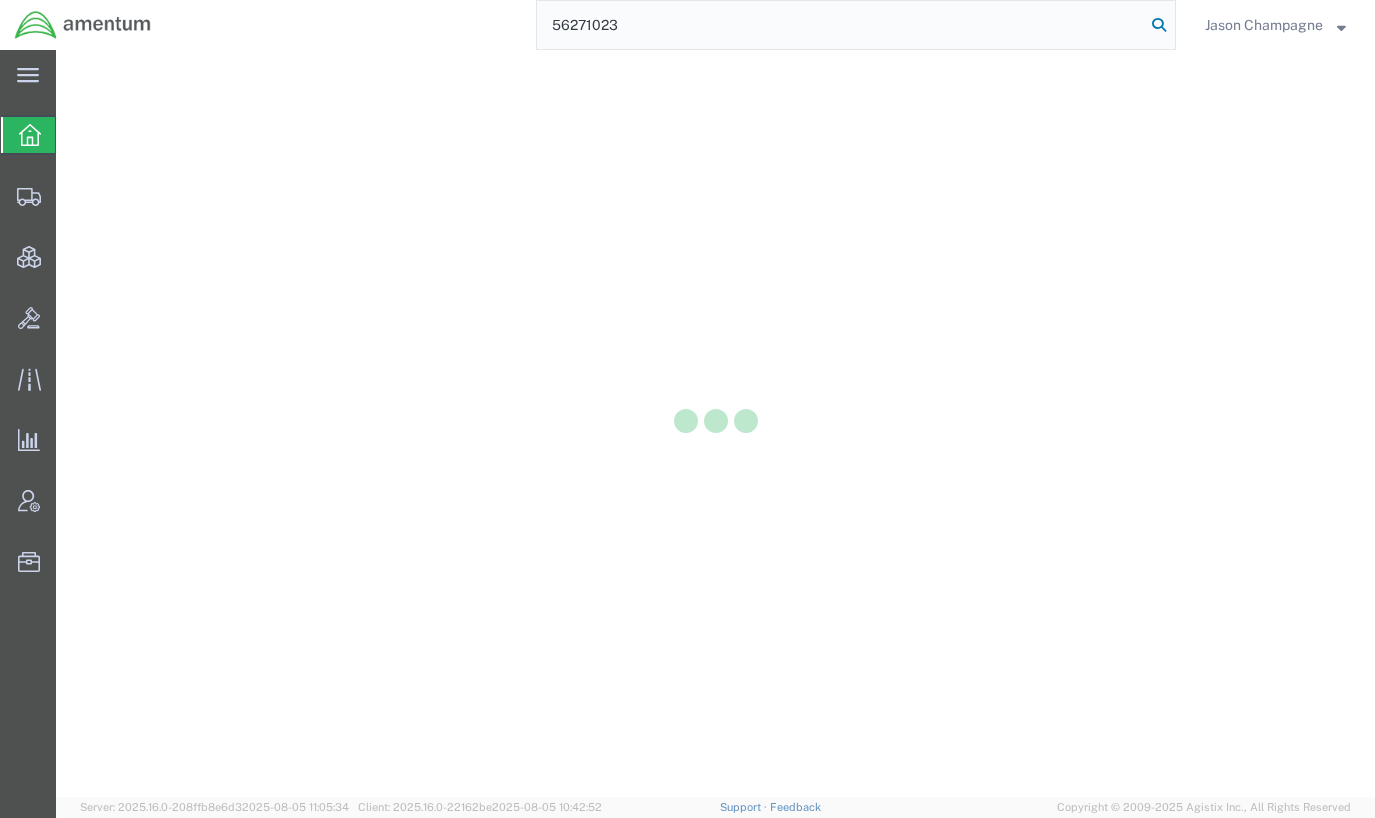 type on "56271023" 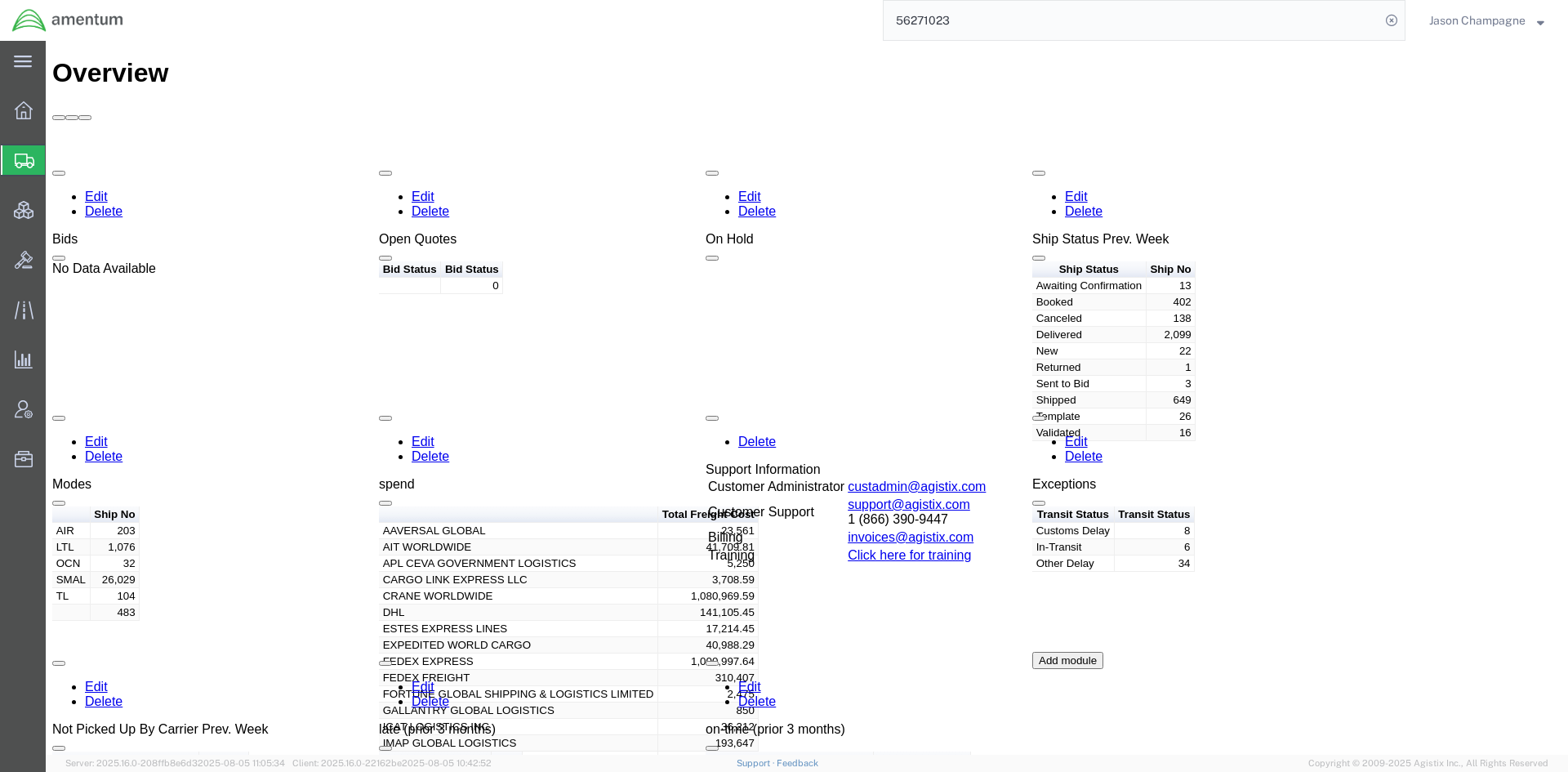 click on "56271023" 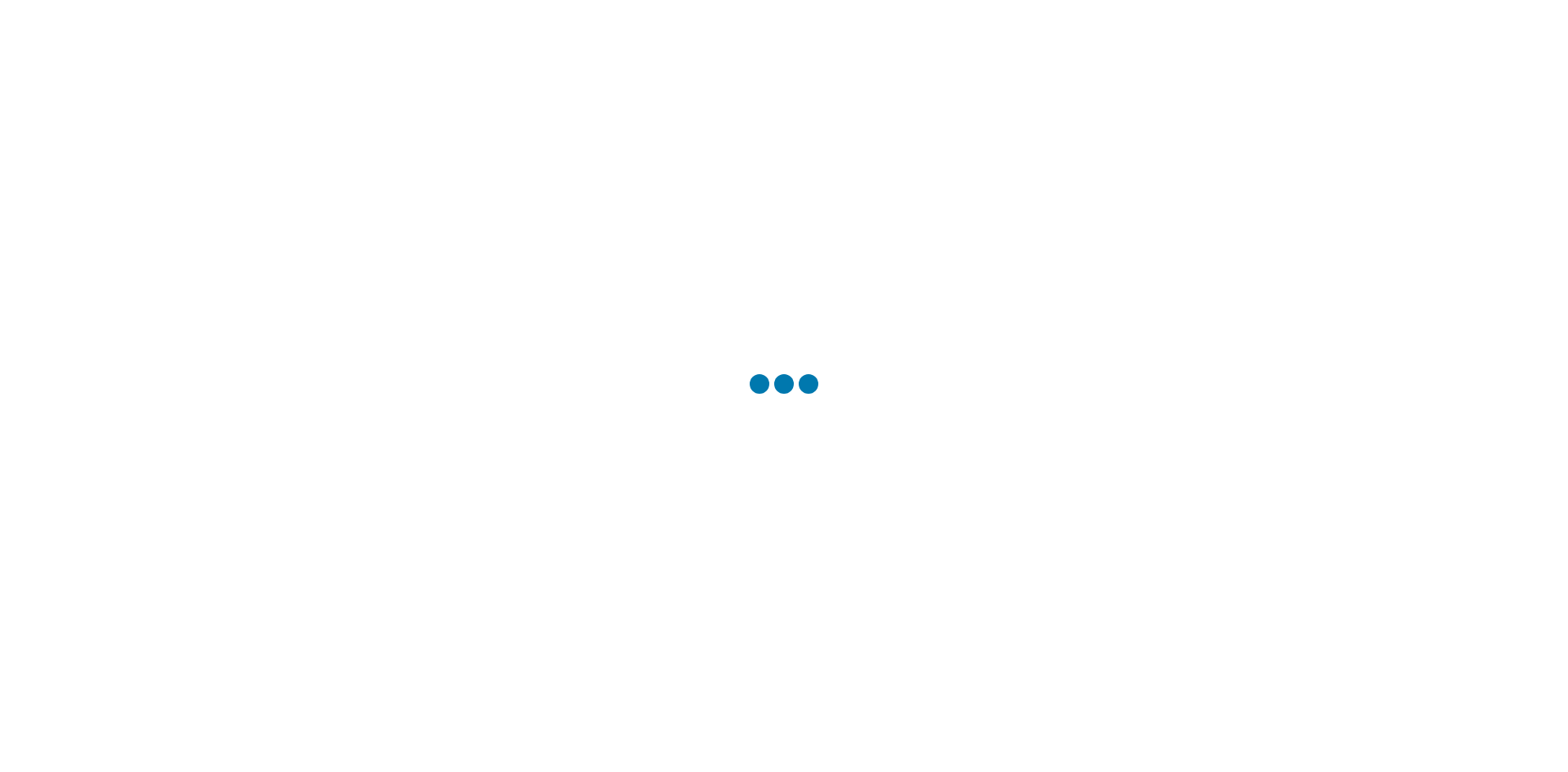 scroll, scrollTop: 0, scrollLeft: 0, axis: both 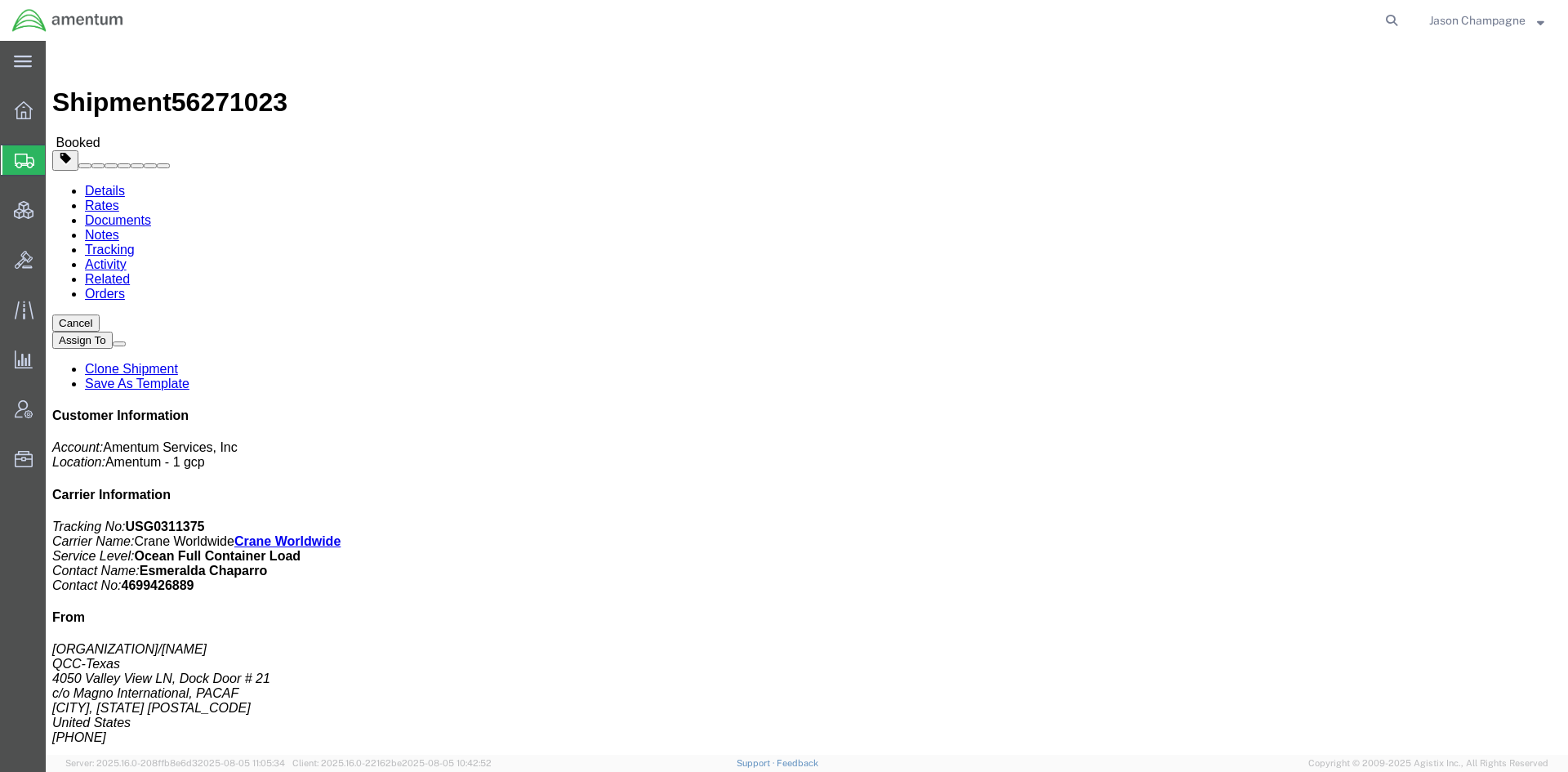 click on "Tracking" 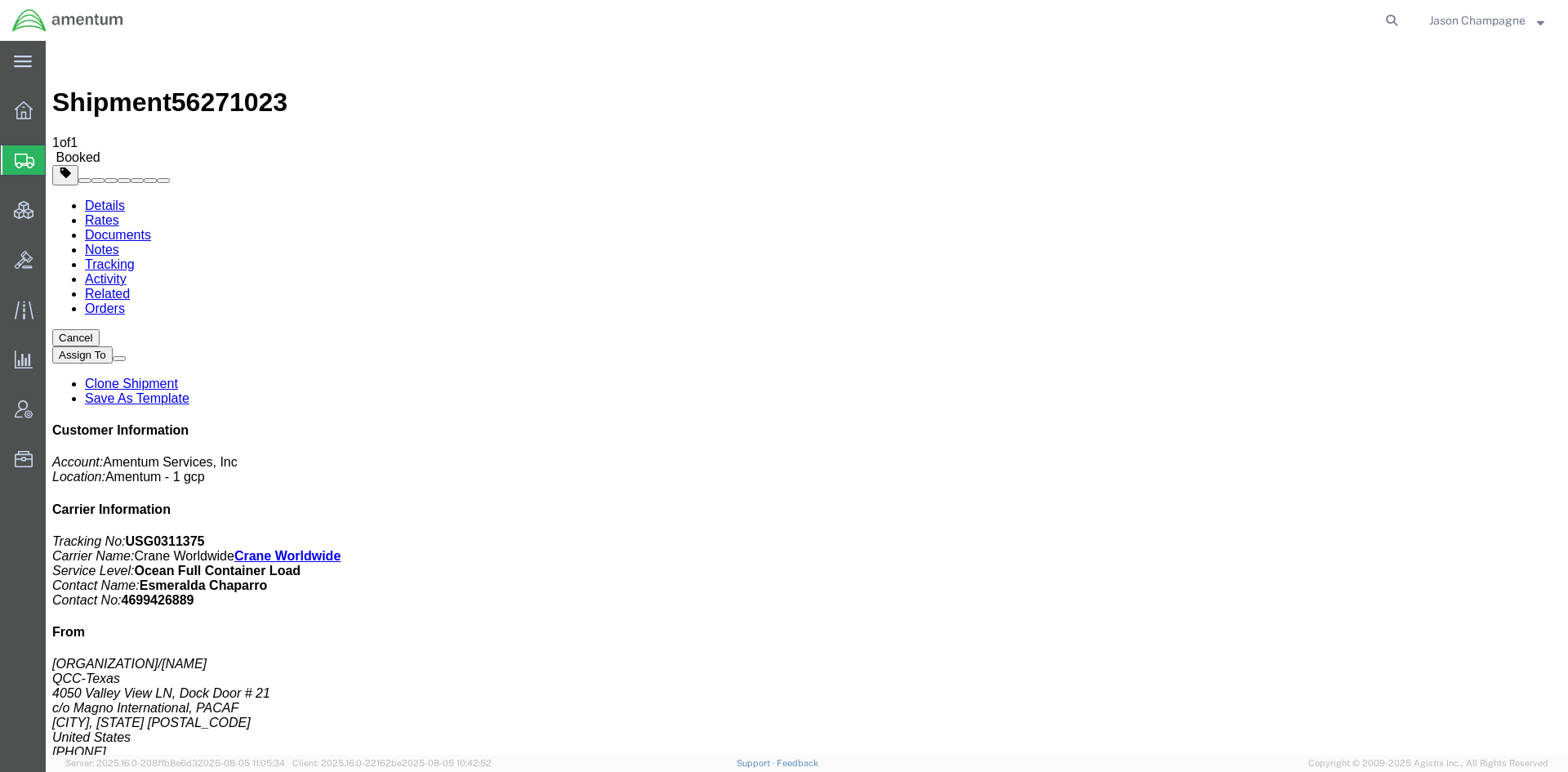 click on "Add New Tracking" at bounding box center [187, 1187] 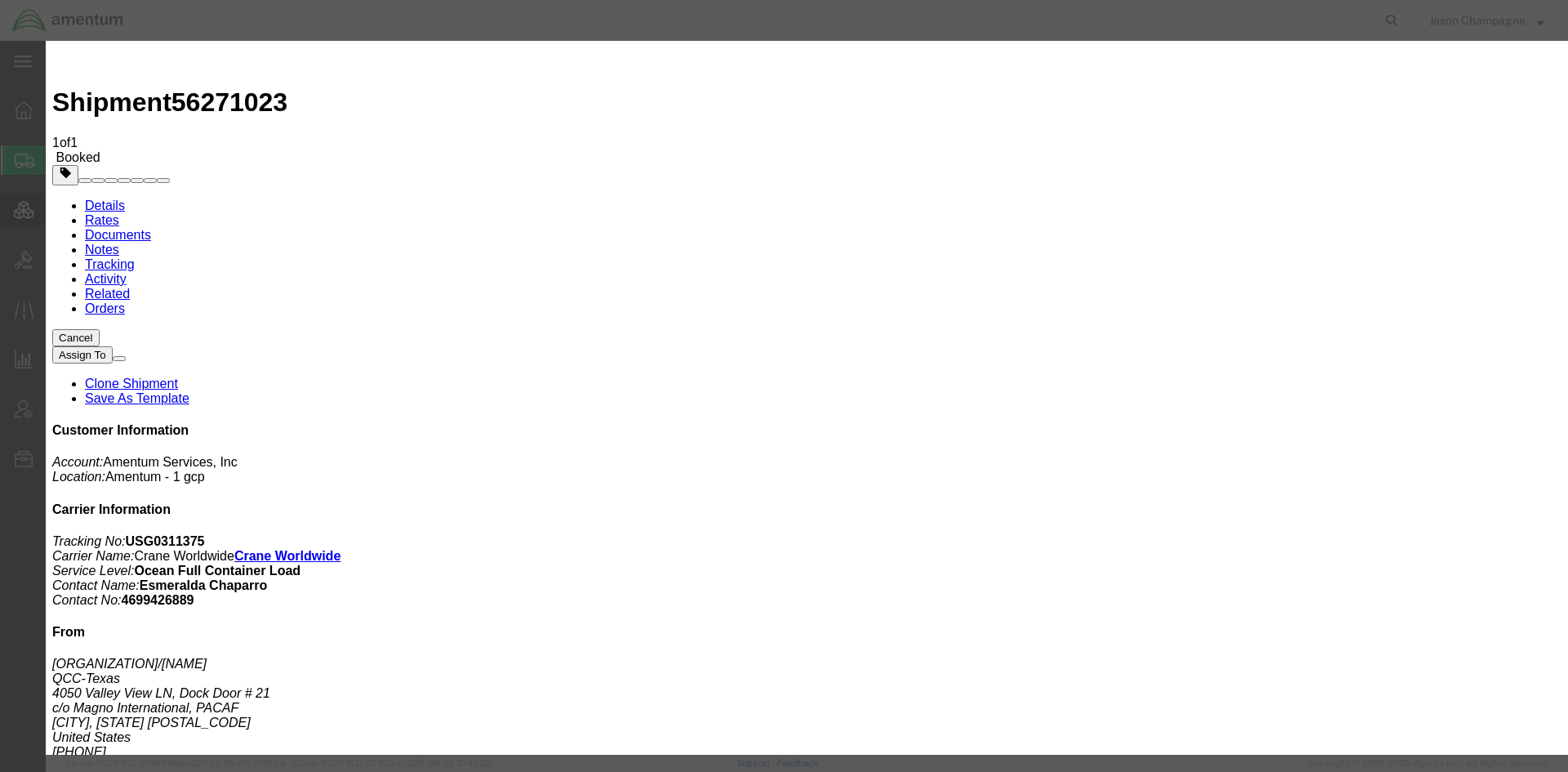 type on "08/05/2025" 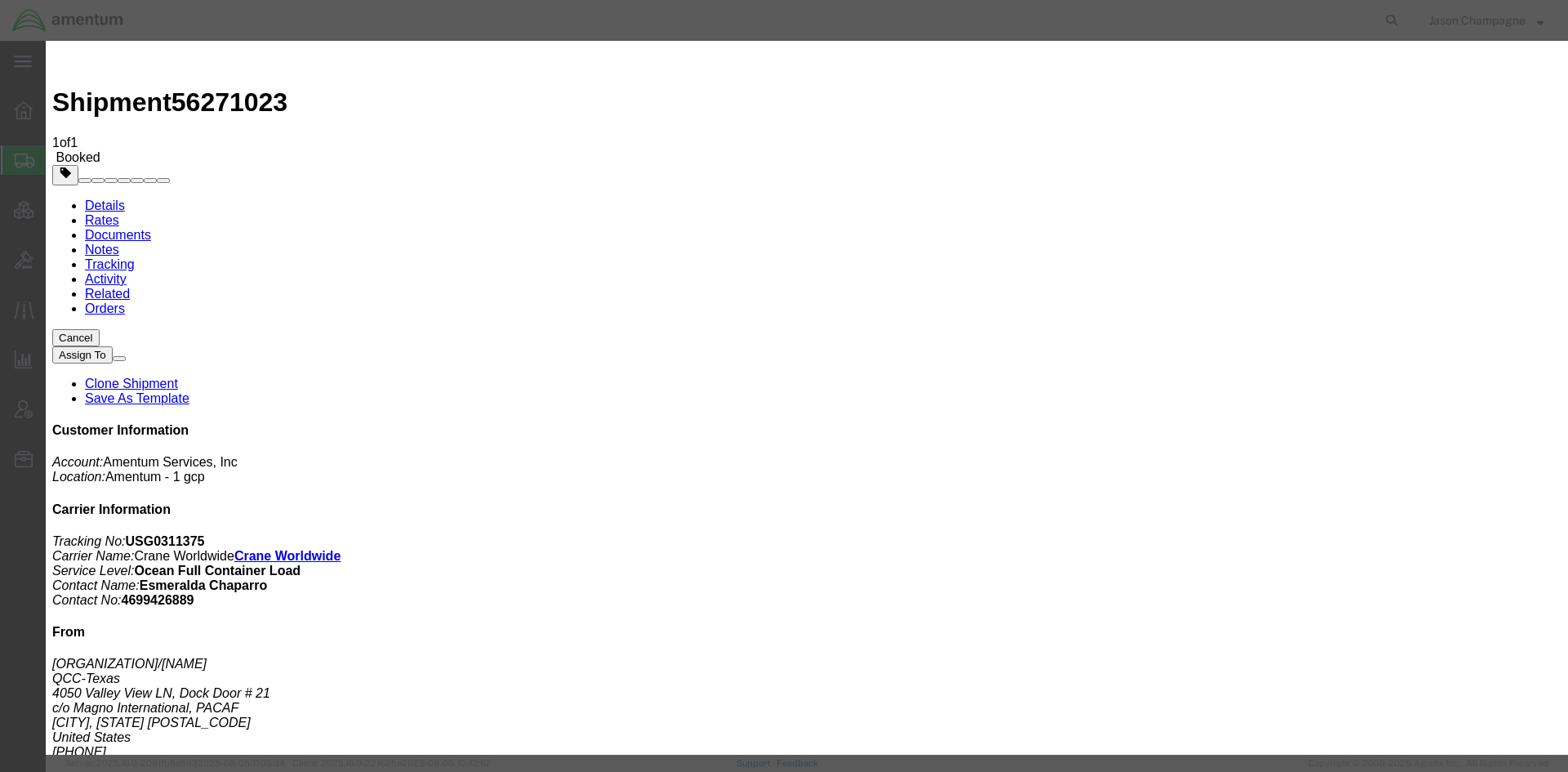click at bounding box center [137, 3541] 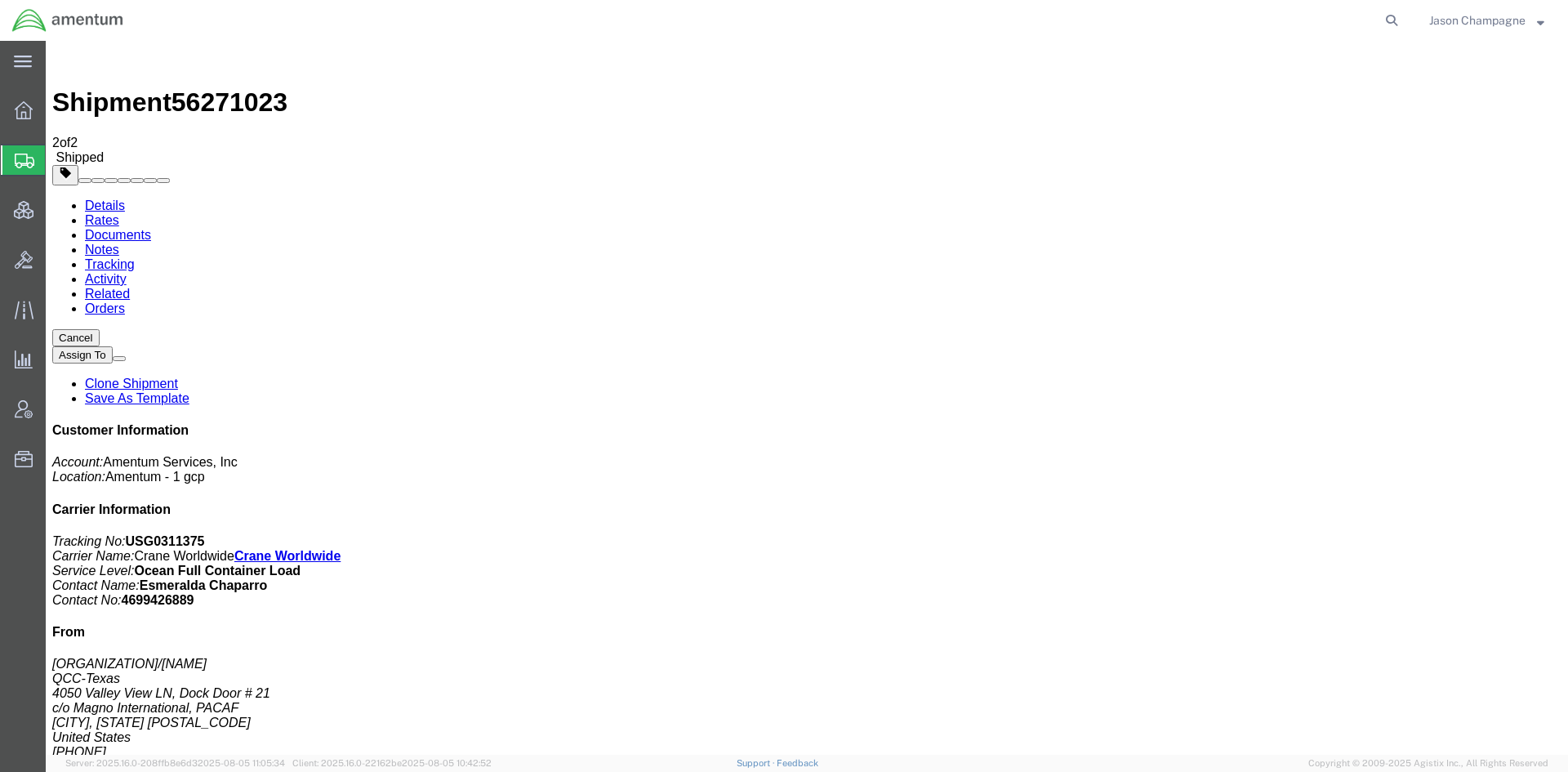 click on "Details" at bounding box center [105, 205] 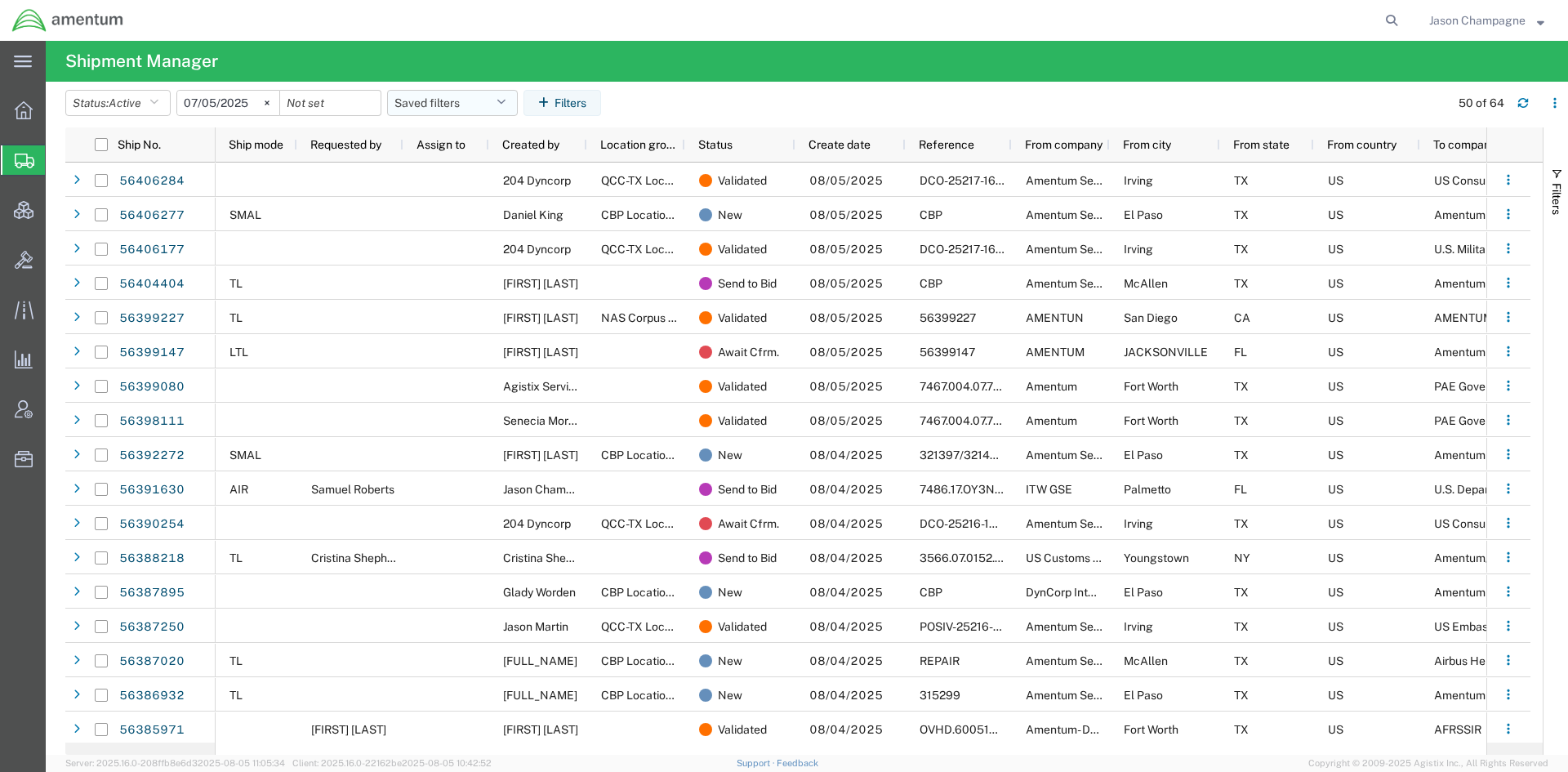 click on "Saved filters" 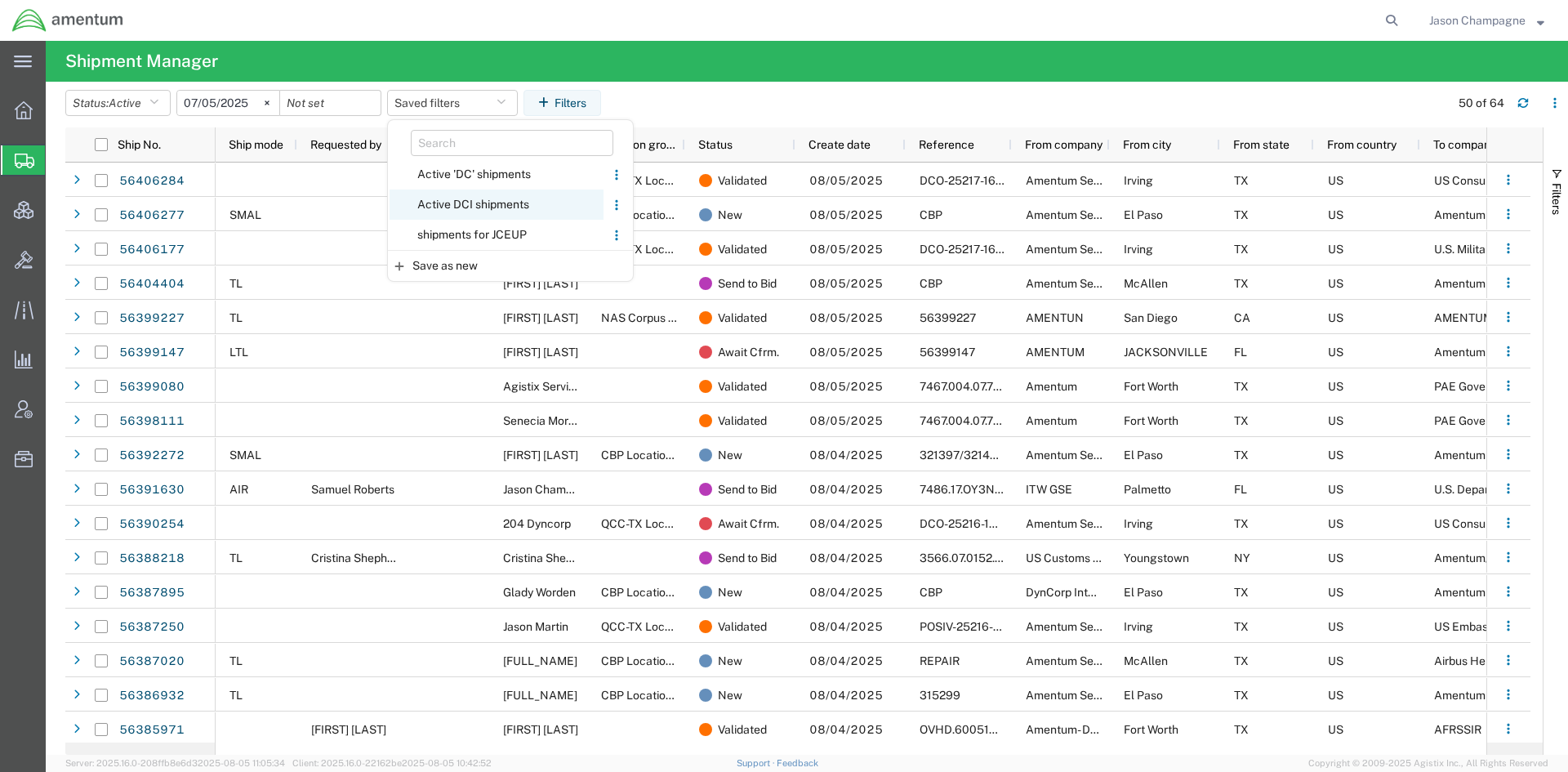 click on "Active DCI shipments" 